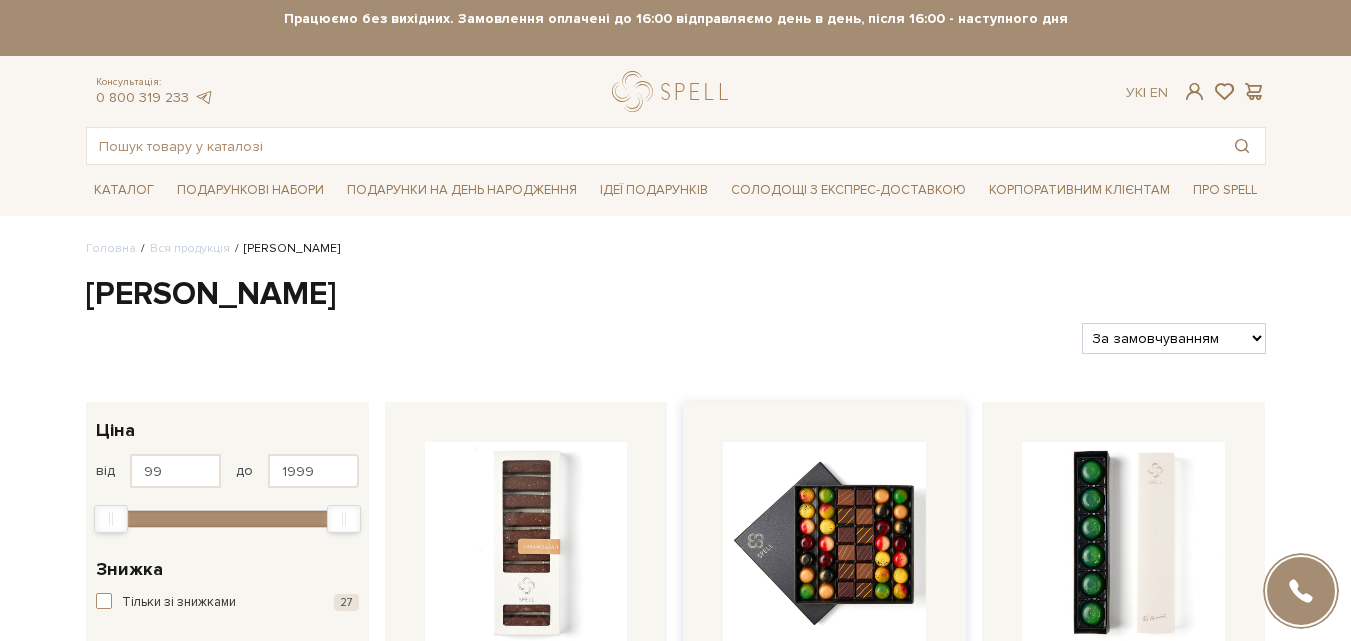 scroll, scrollTop: 0, scrollLeft: 0, axis: both 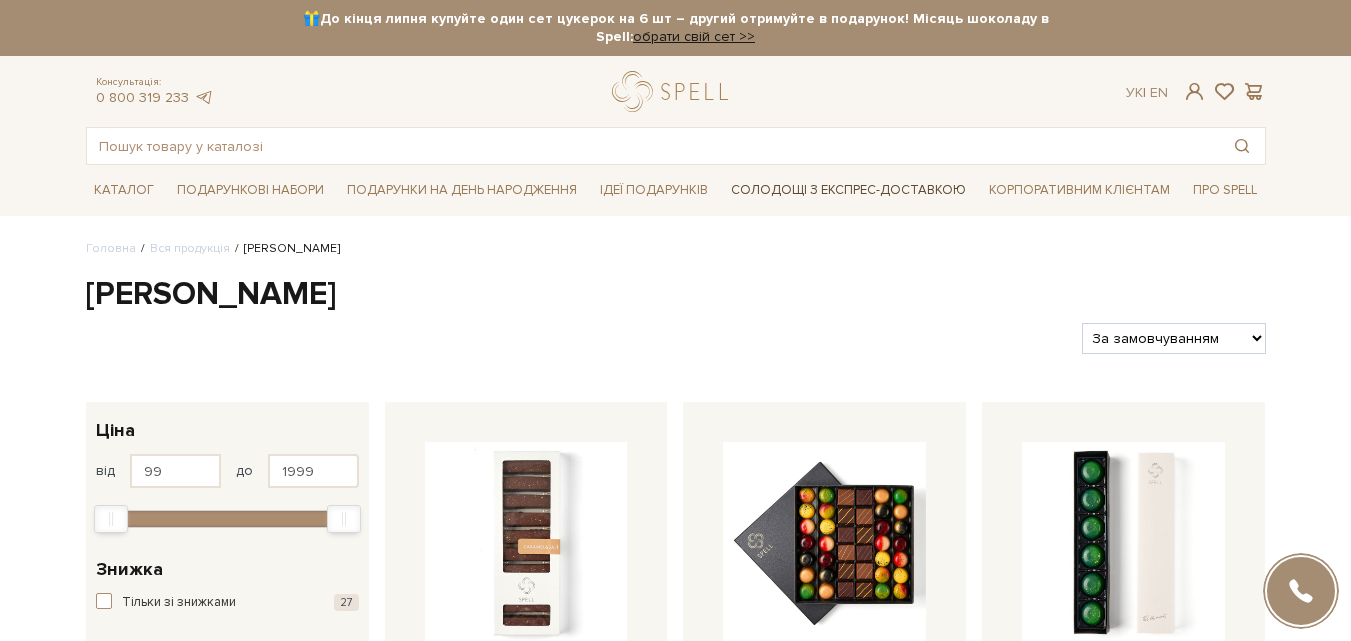 click on "Солодощі з експрес-доставкою" at bounding box center (848, 190) 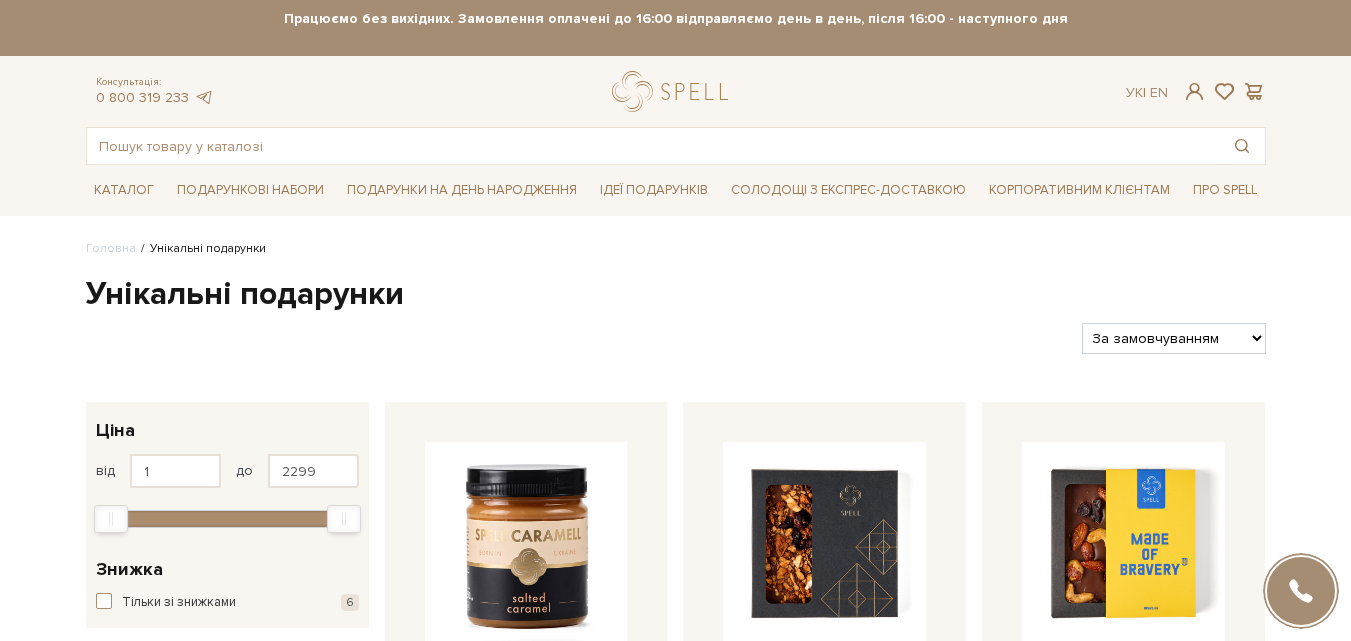 scroll, scrollTop: 0, scrollLeft: 0, axis: both 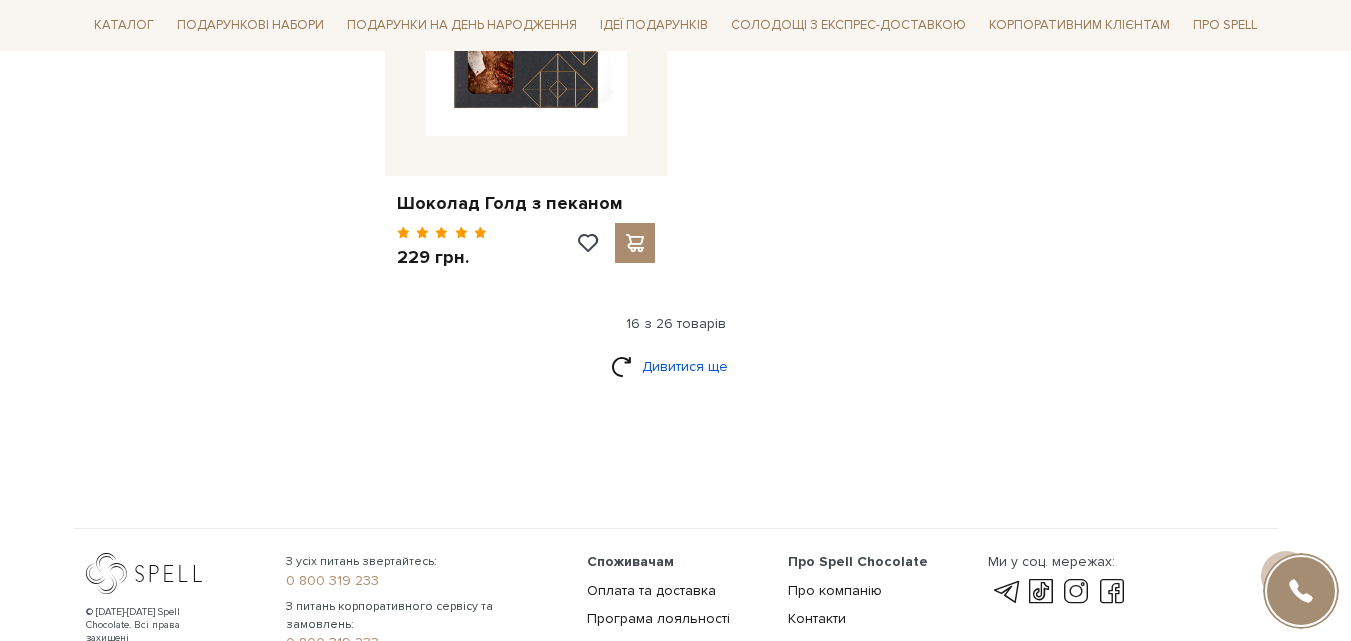 click on "Дивитися ще" at bounding box center [676, 366] 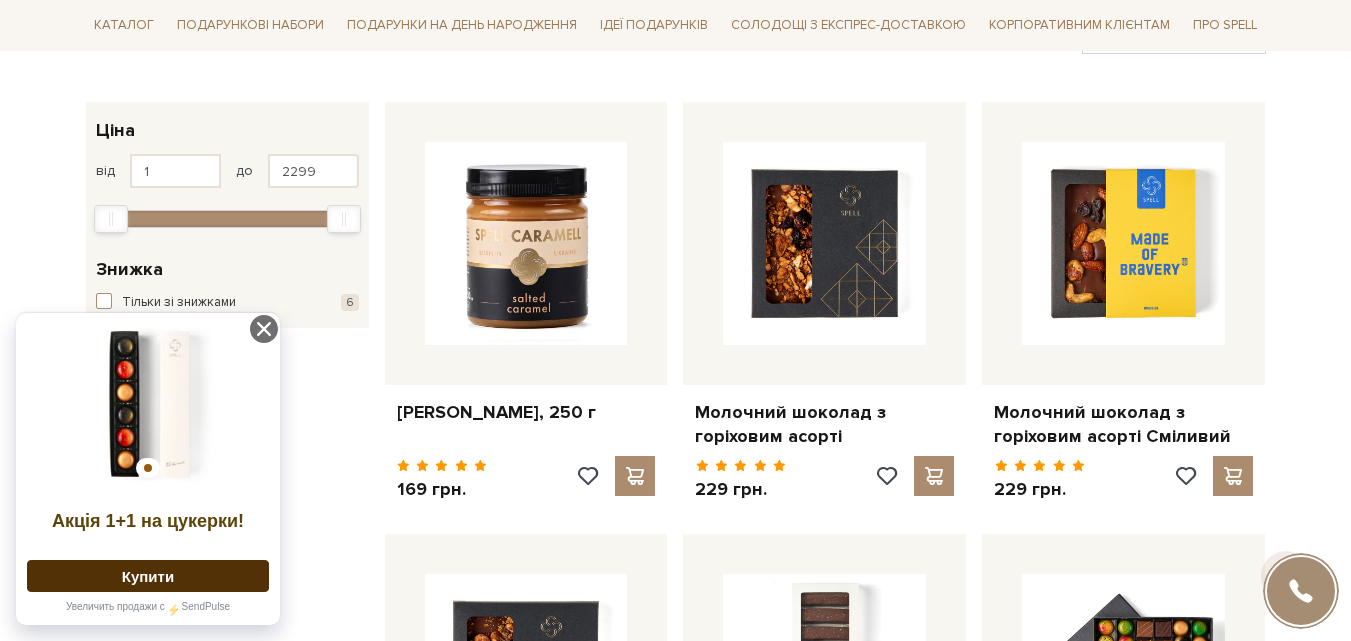 scroll, scrollTop: 500, scrollLeft: 0, axis: vertical 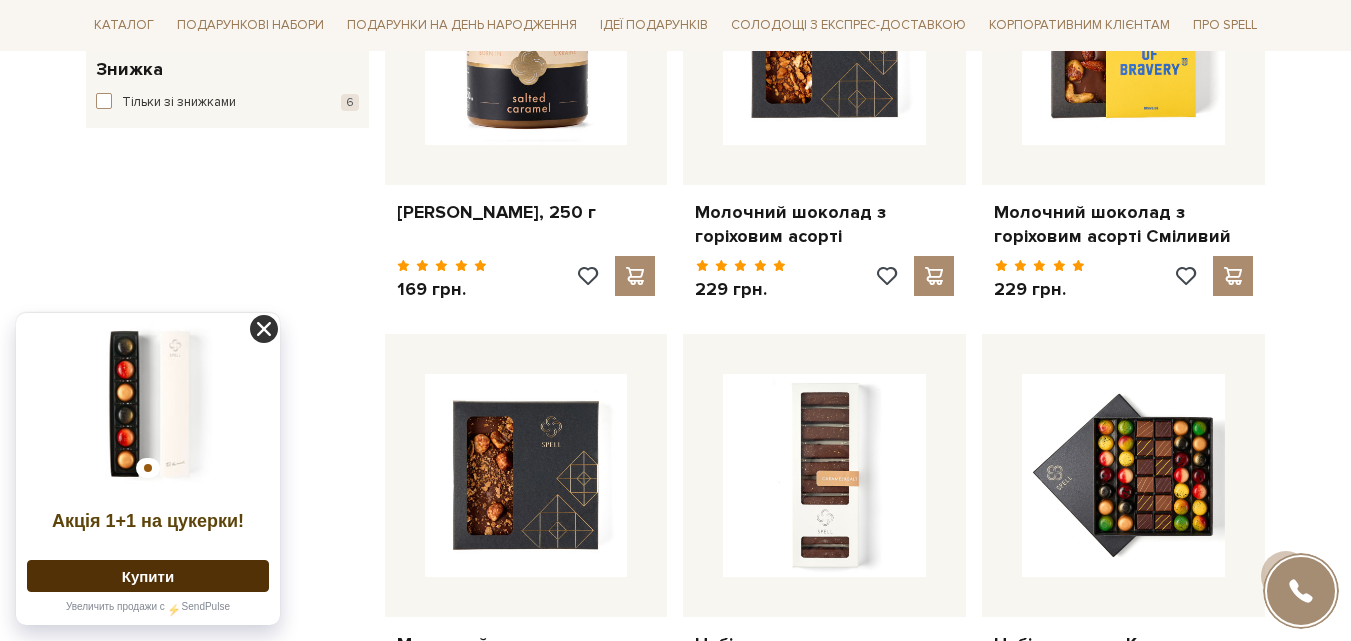 click 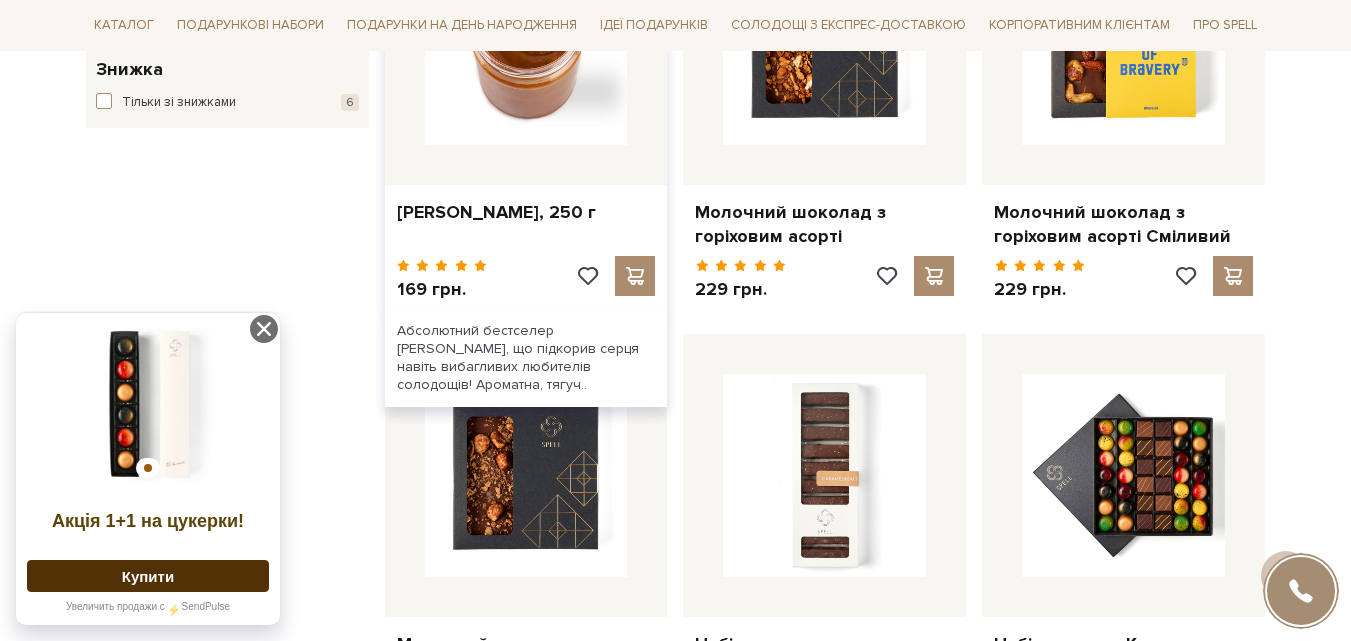 scroll, scrollTop: 0, scrollLeft: 0, axis: both 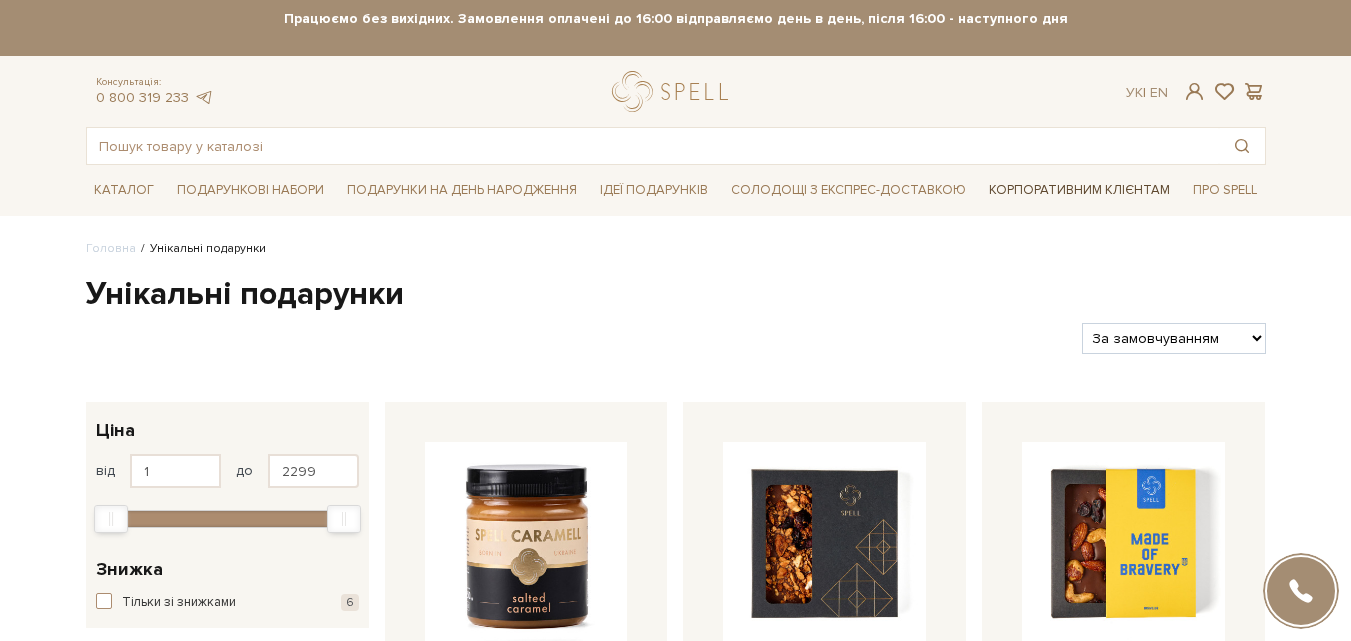 click on "Корпоративним клієнтам" at bounding box center [1079, 190] 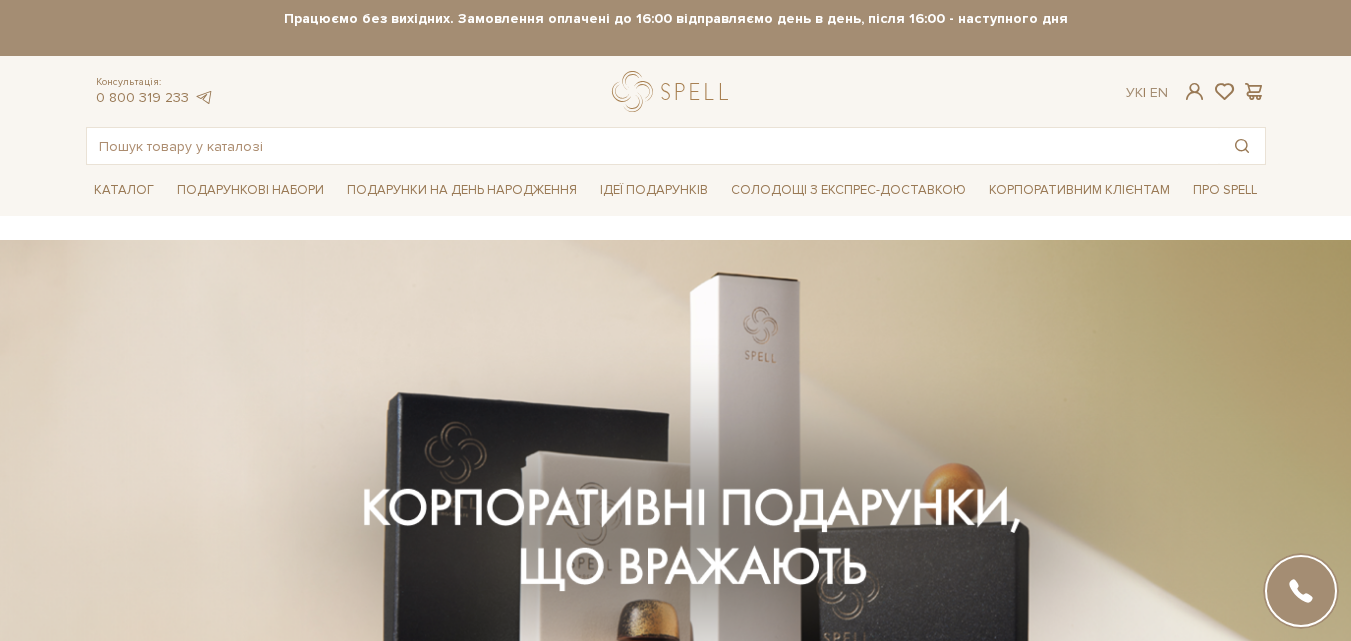 scroll, scrollTop: 0, scrollLeft: 0, axis: both 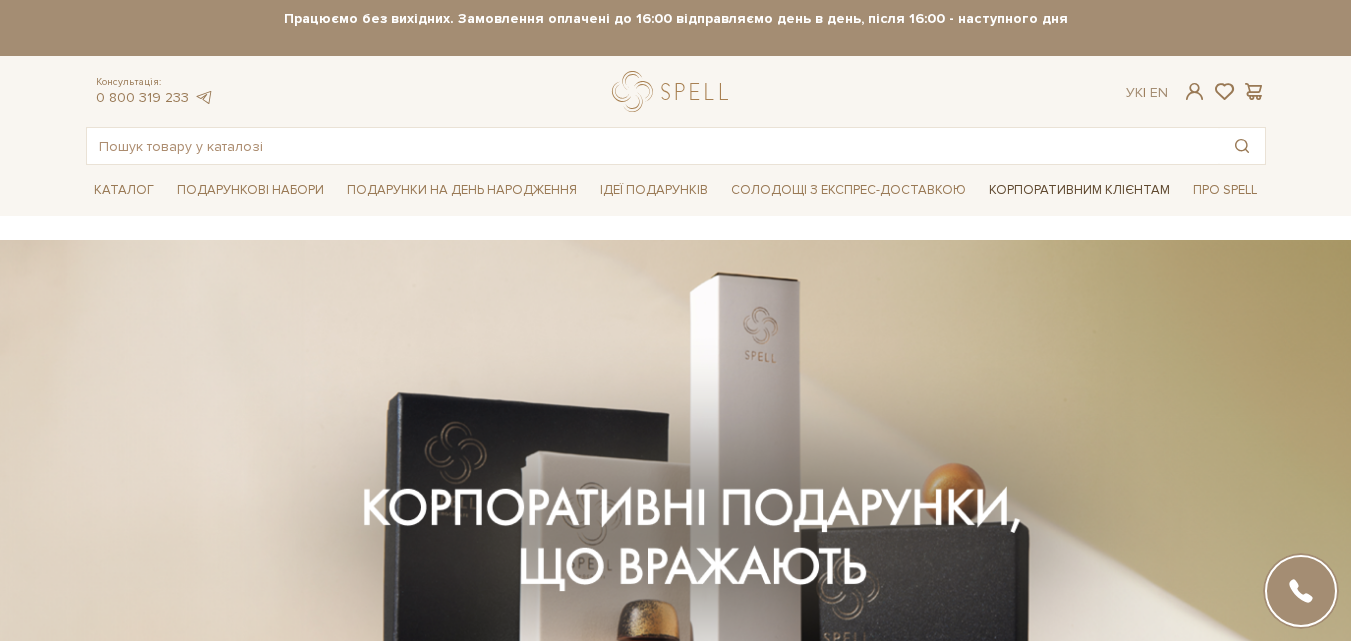 click on "Корпоративним клієнтам" at bounding box center [1079, 190] 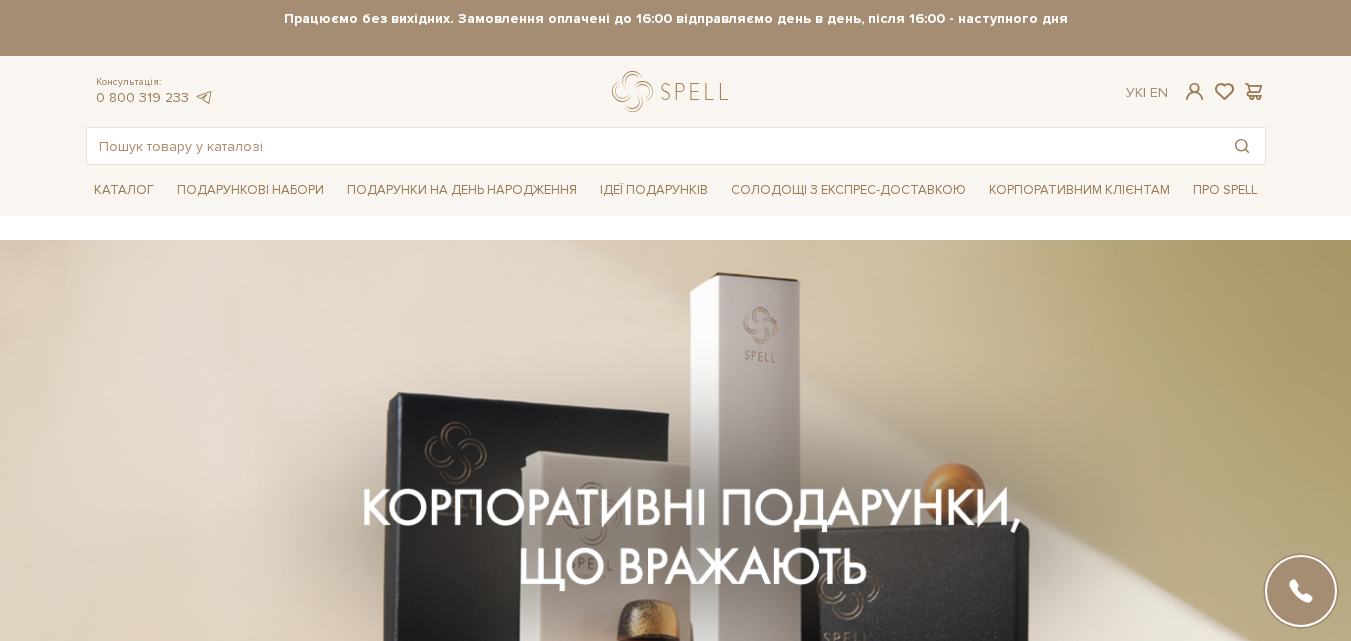 scroll, scrollTop: 0, scrollLeft: 0, axis: both 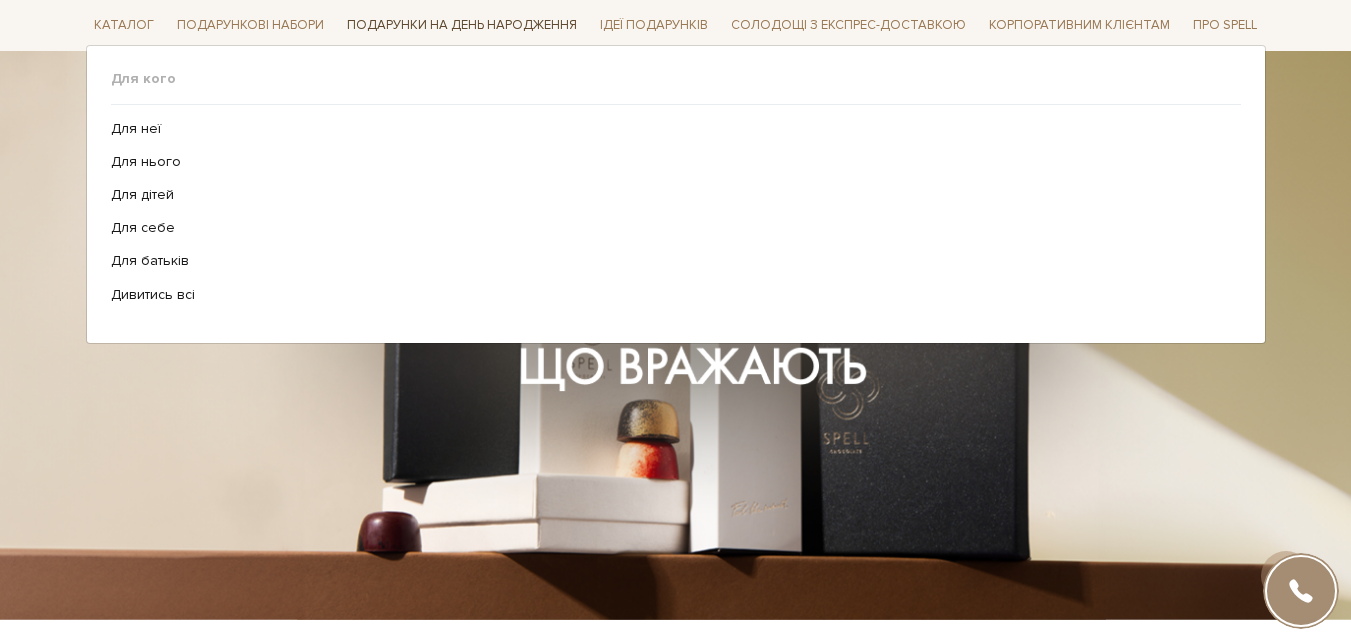 click on "Подарунки на День народження" at bounding box center [462, 25] 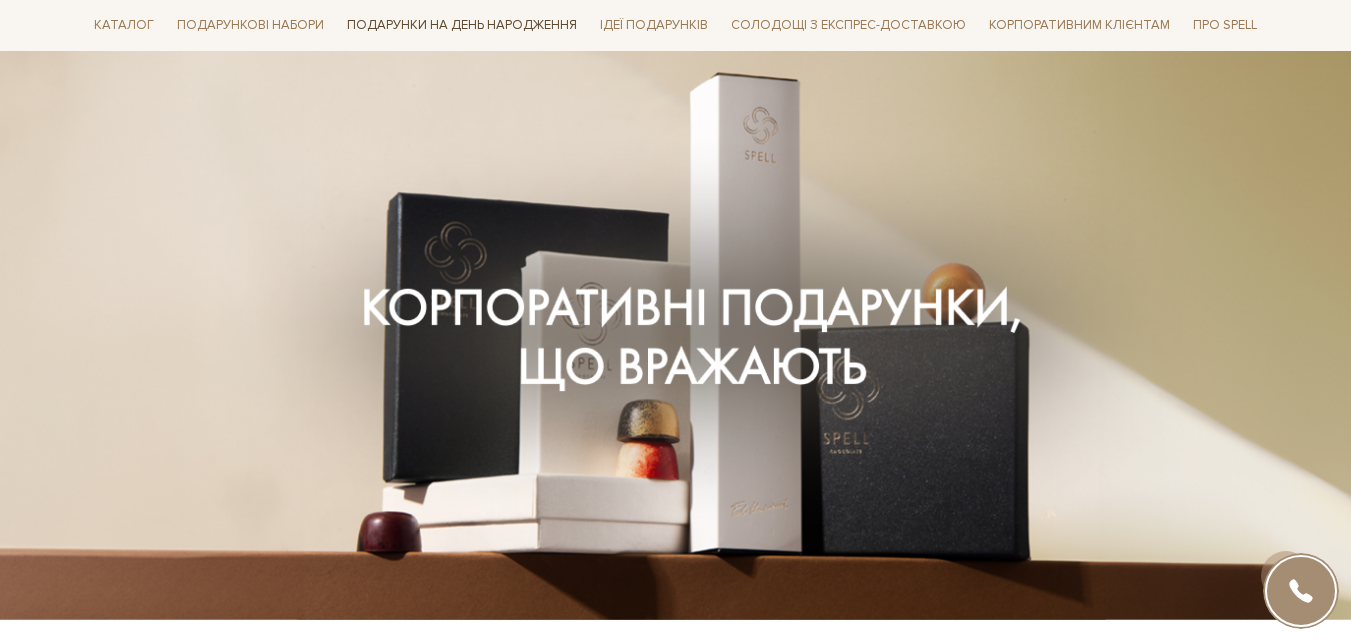 click on "Подарунки на День народження" at bounding box center (462, 25) 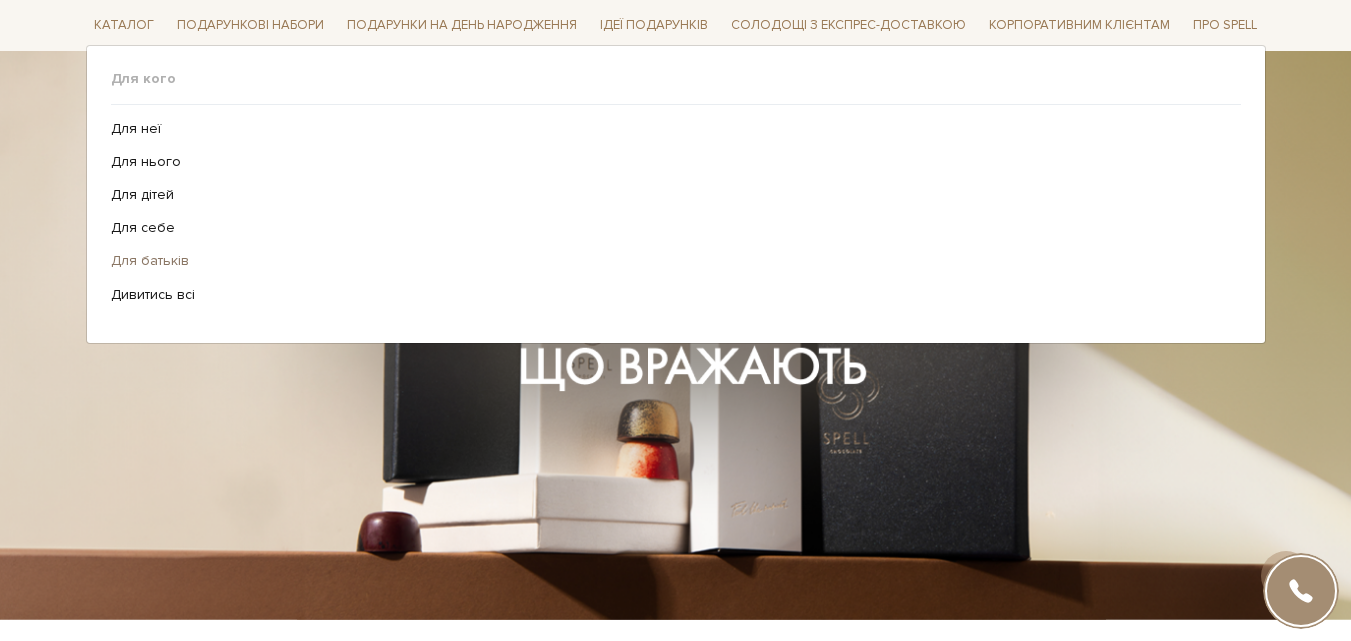 click on "Для батьків" at bounding box center (668, 261) 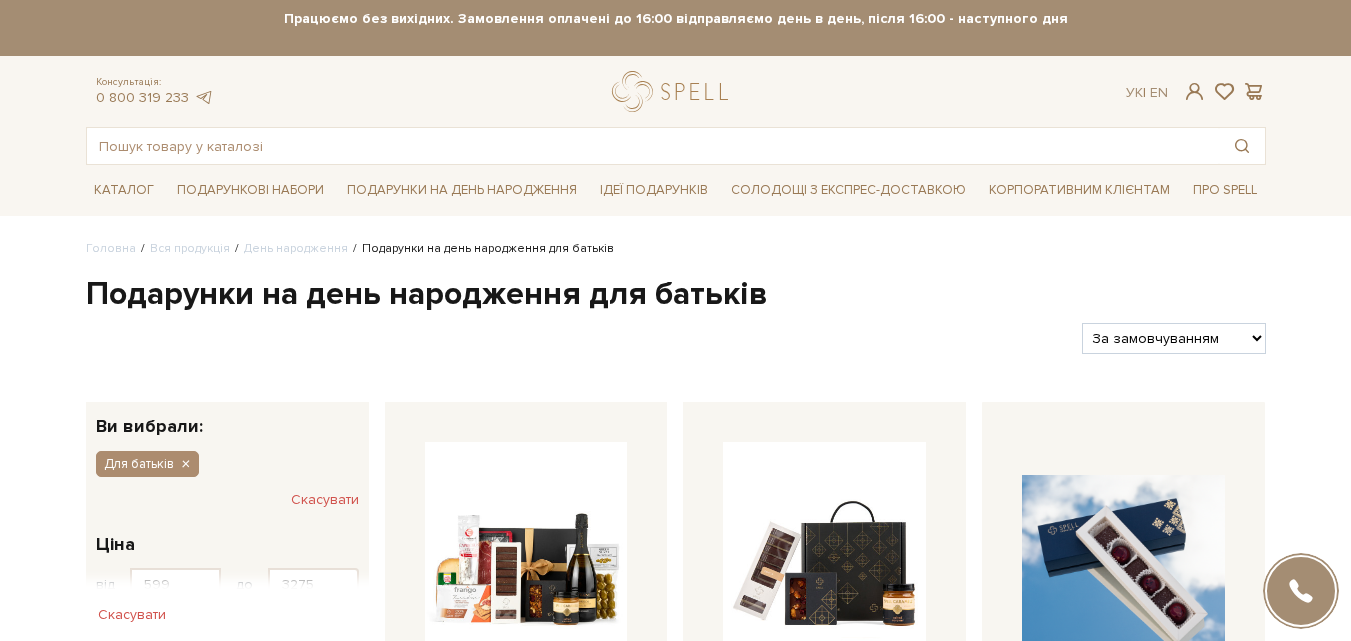scroll, scrollTop: 0, scrollLeft: 0, axis: both 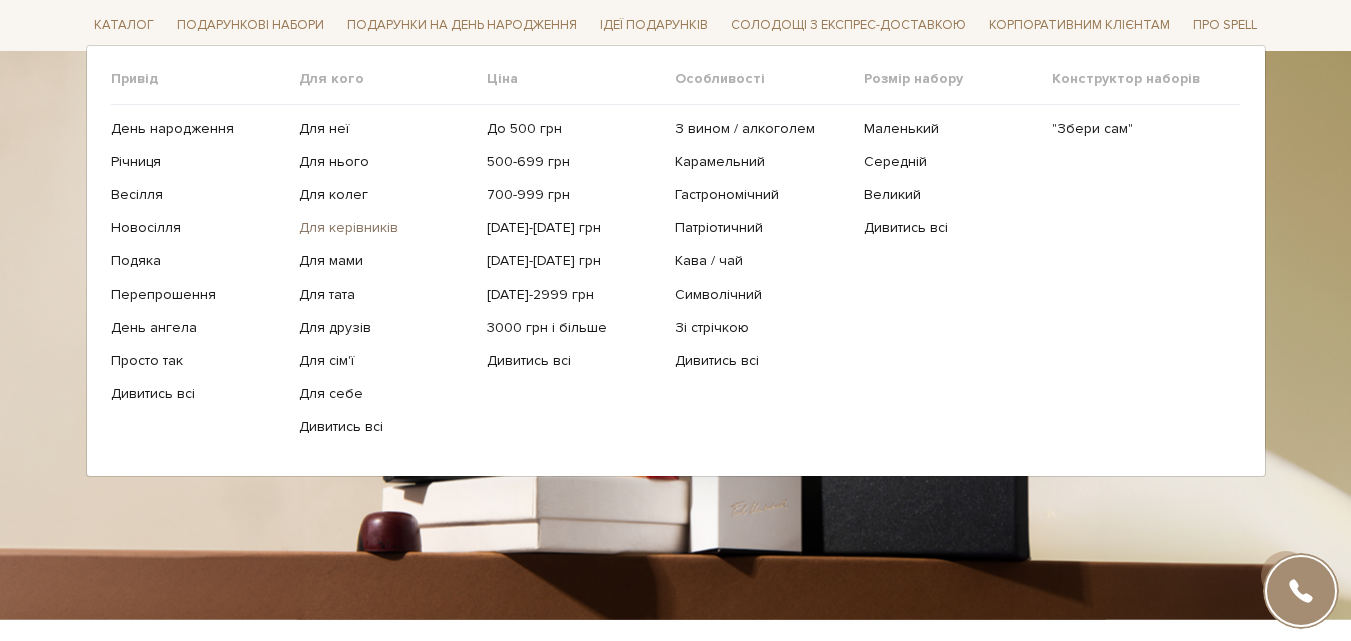 click on "Для керівників" at bounding box center [385, 228] 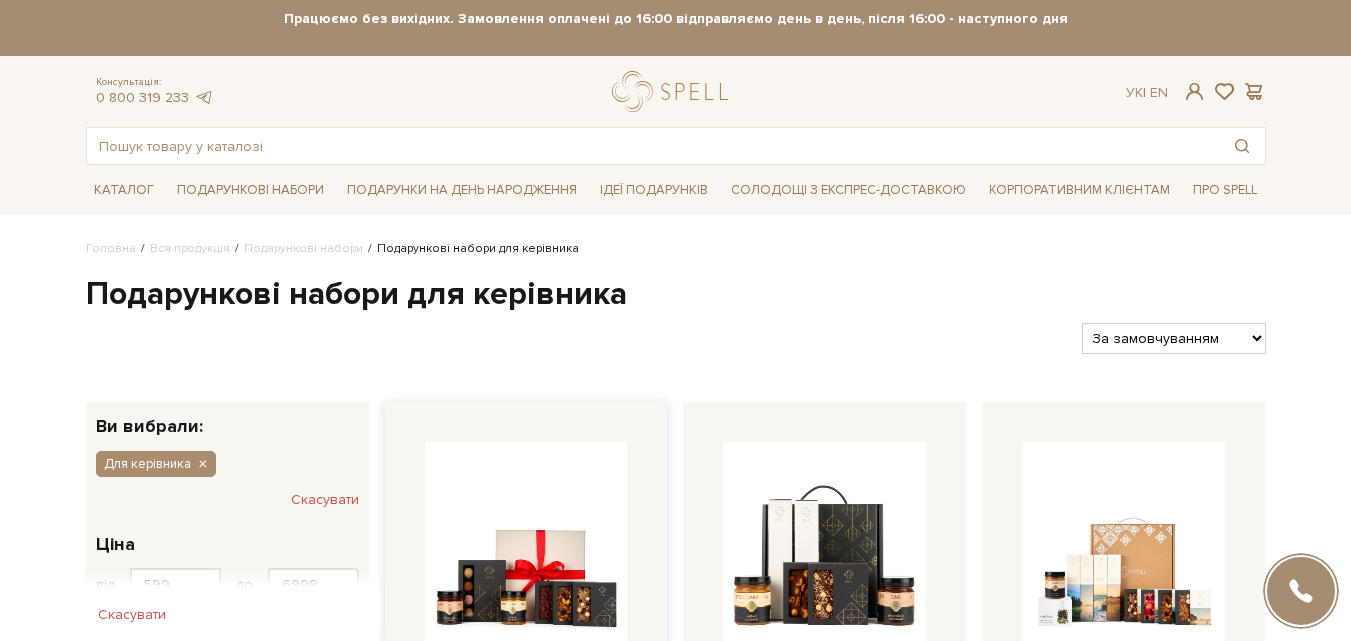 scroll, scrollTop: 0, scrollLeft: 0, axis: both 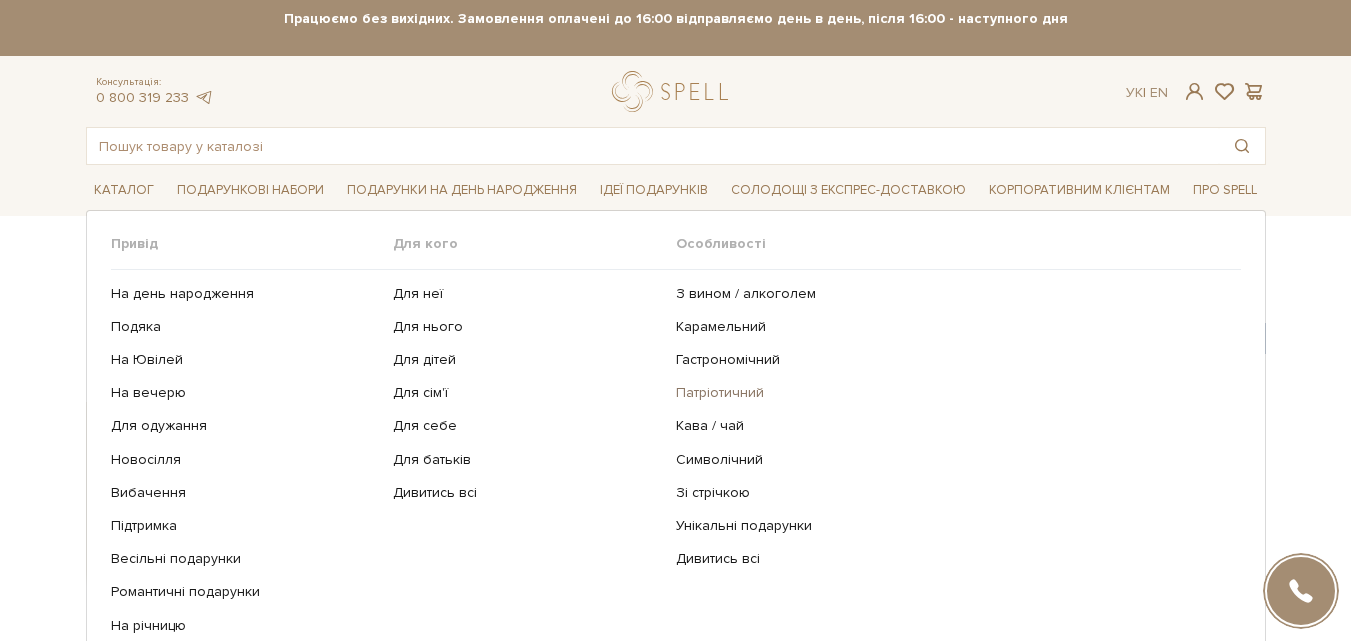 click on "Патріотичний" at bounding box center [951, 393] 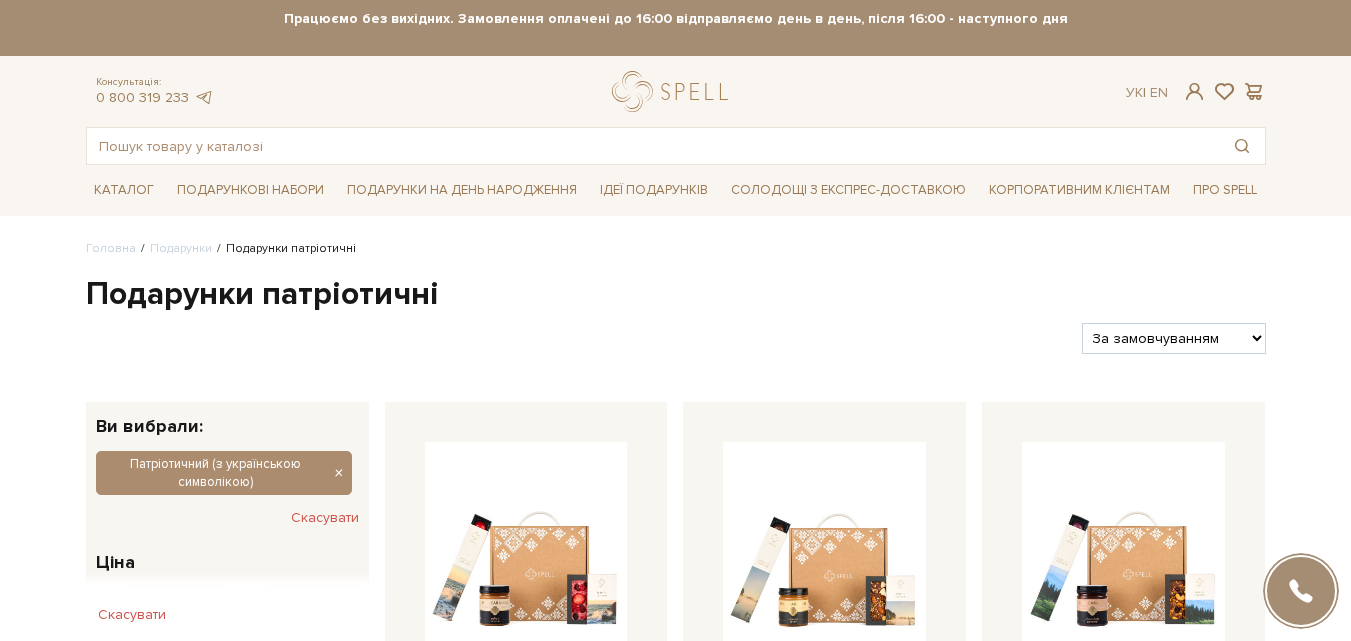 scroll, scrollTop: 0, scrollLeft: 0, axis: both 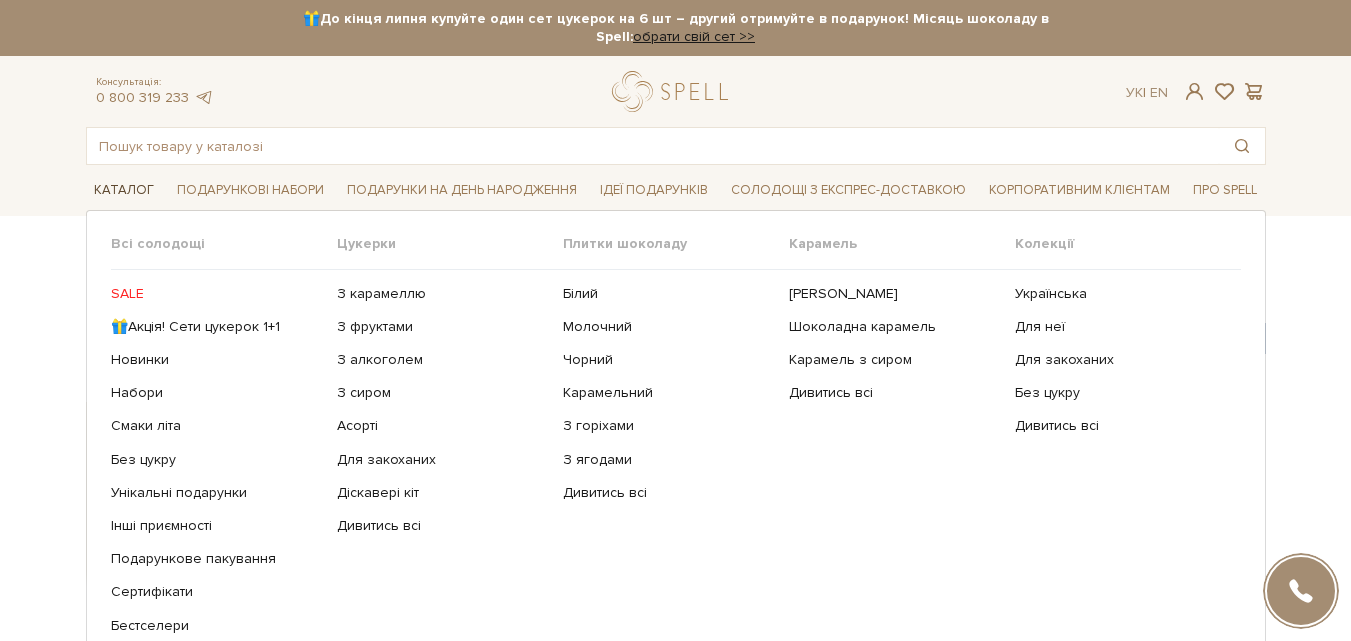 click on "Каталог" at bounding box center (124, 190) 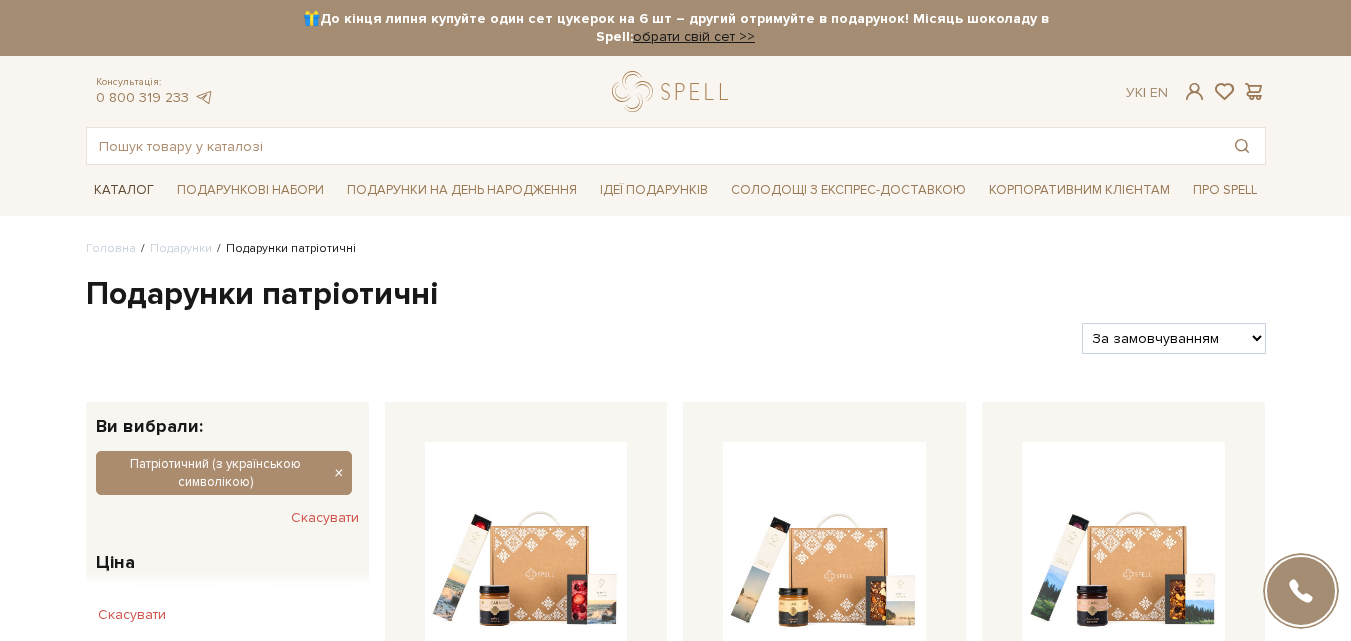 click on "Каталог" at bounding box center (124, 190) 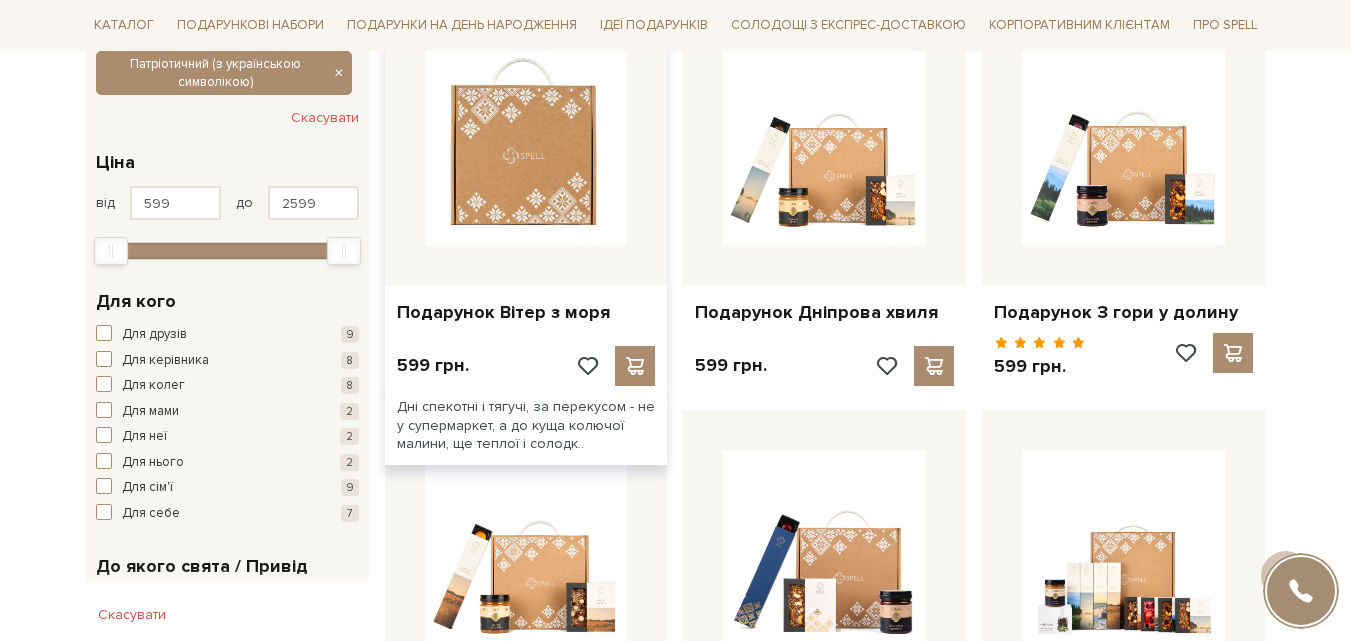 scroll, scrollTop: 0, scrollLeft: 0, axis: both 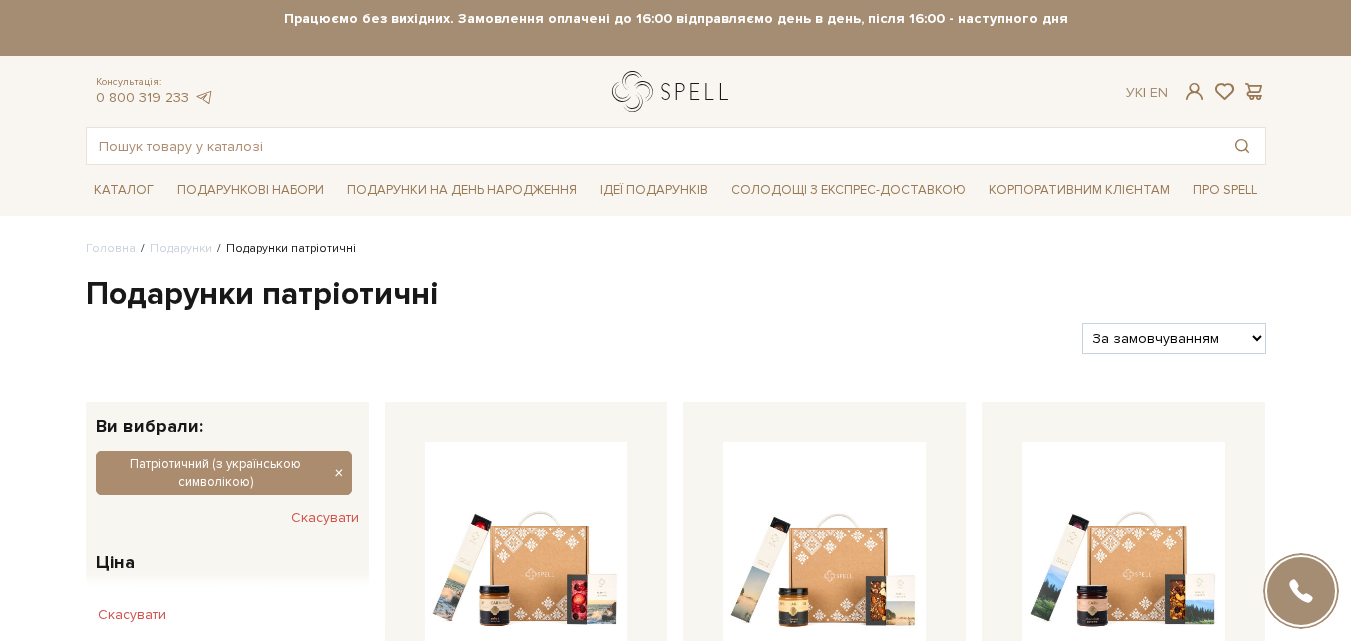 click at bounding box center (674, 91) 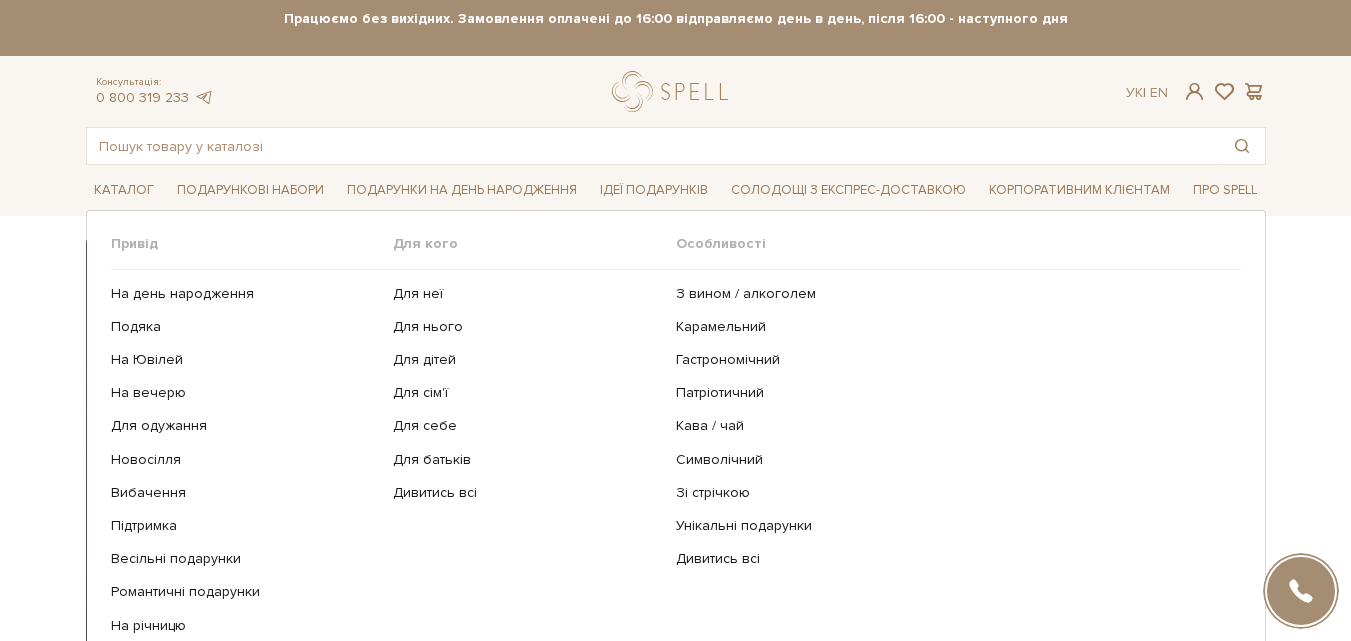 scroll, scrollTop: 0, scrollLeft: 0, axis: both 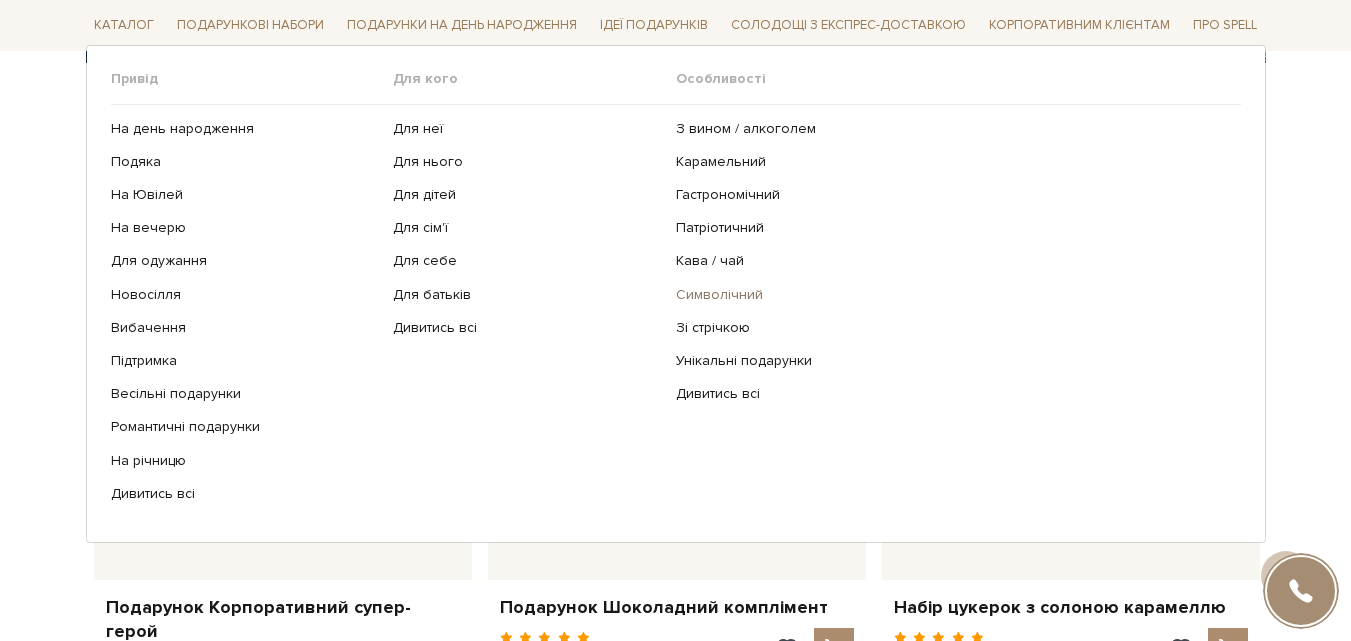 click on "Символічний" at bounding box center [951, 294] 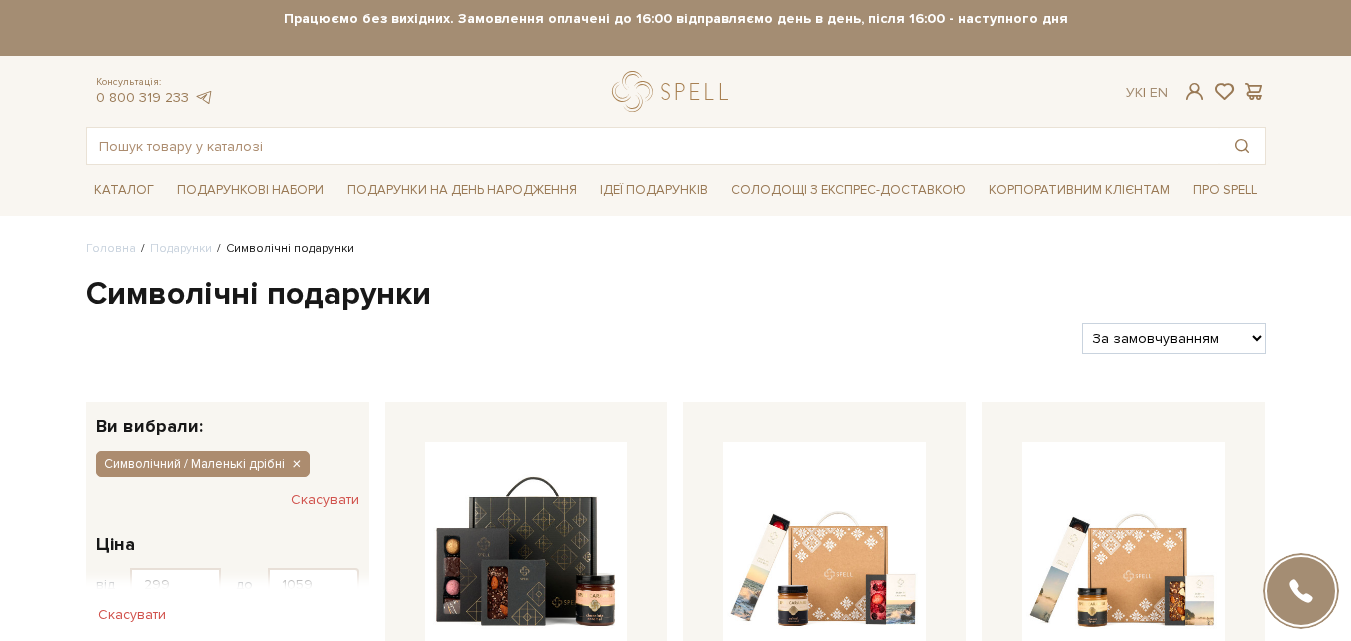 scroll, scrollTop: 0, scrollLeft: 0, axis: both 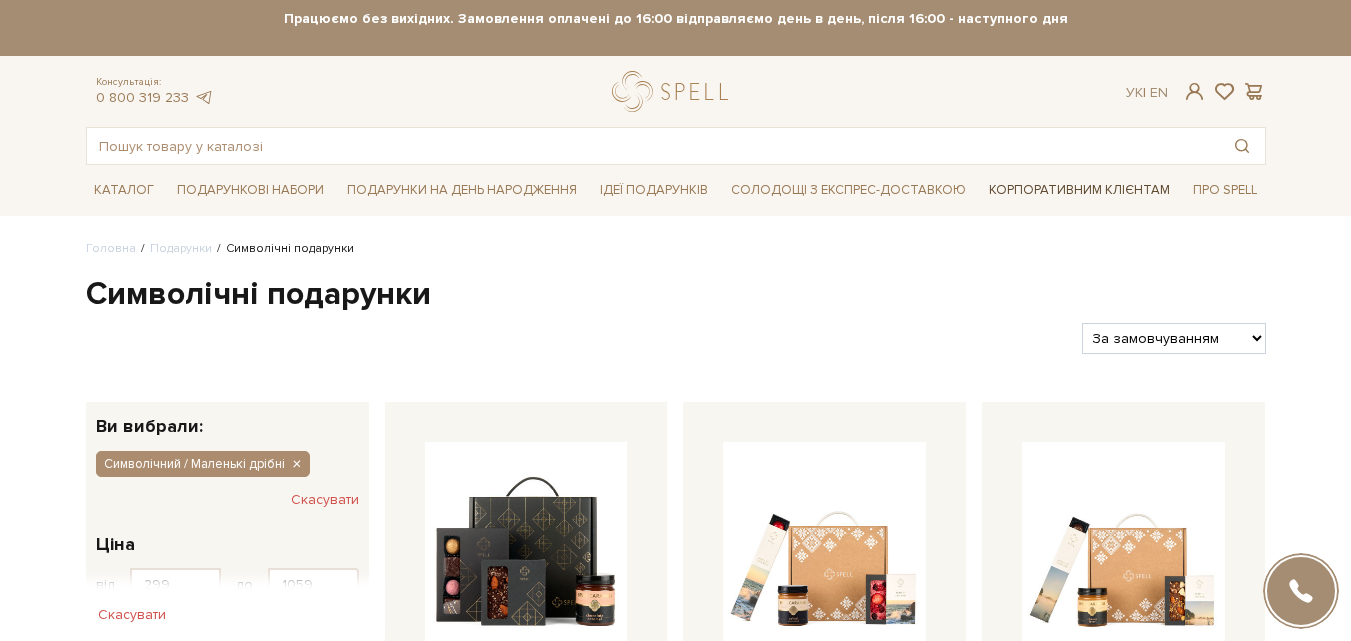 click on "Корпоративним клієнтам" at bounding box center (1079, 190) 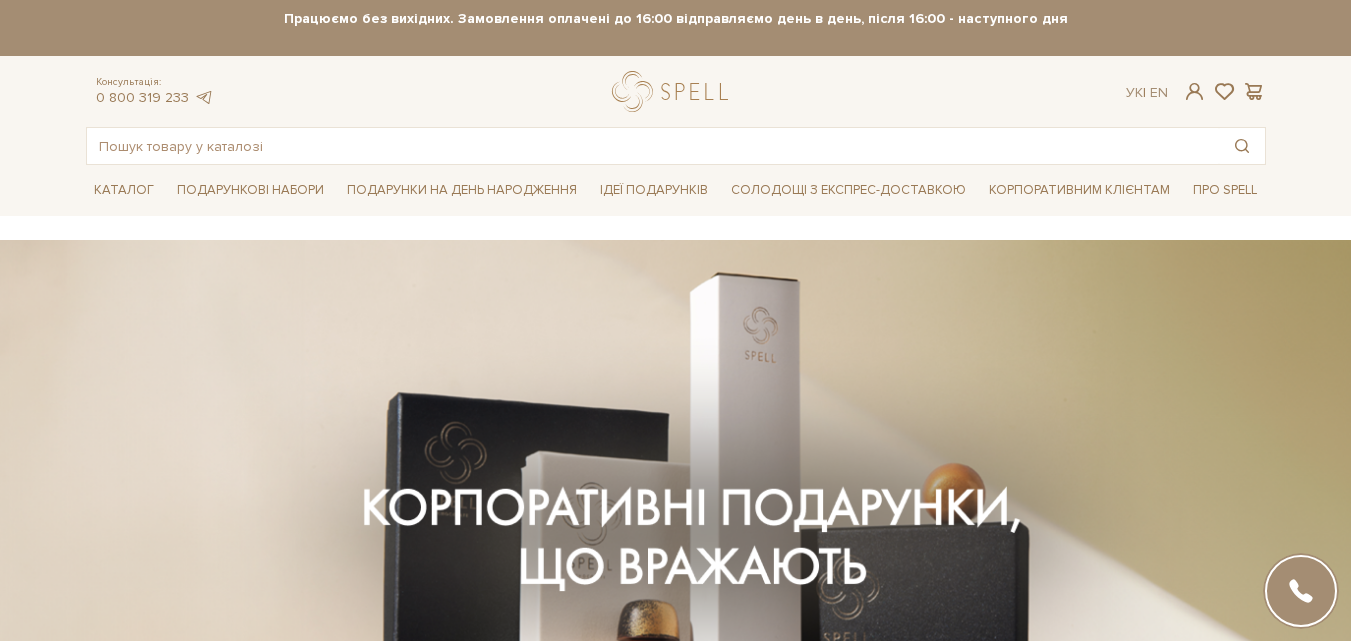 scroll, scrollTop: 0, scrollLeft: 0, axis: both 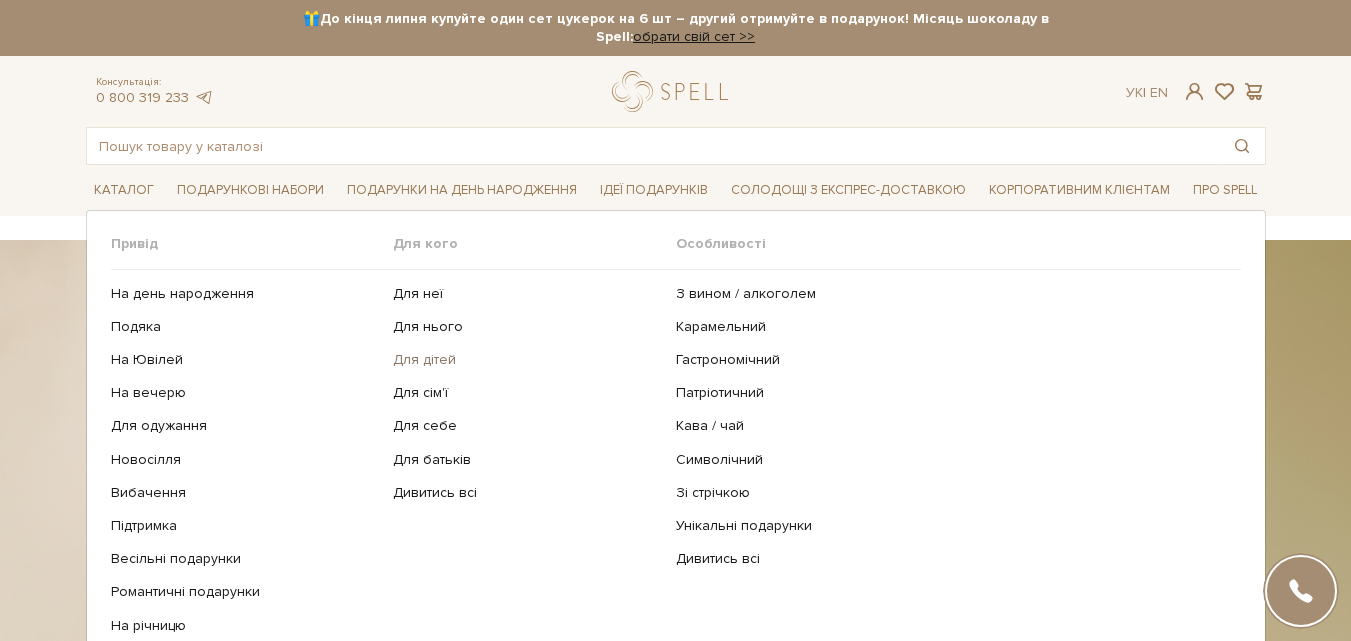 click on "Для дітей" at bounding box center [527, 360] 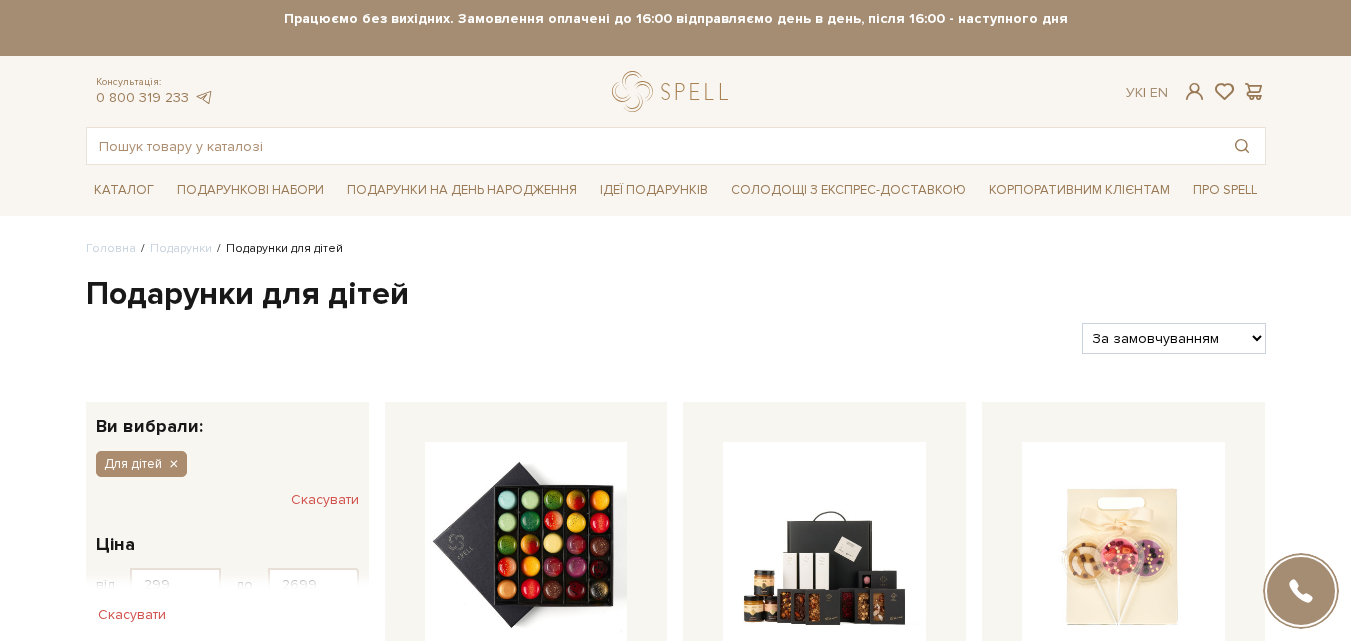 scroll, scrollTop: 0, scrollLeft: 0, axis: both 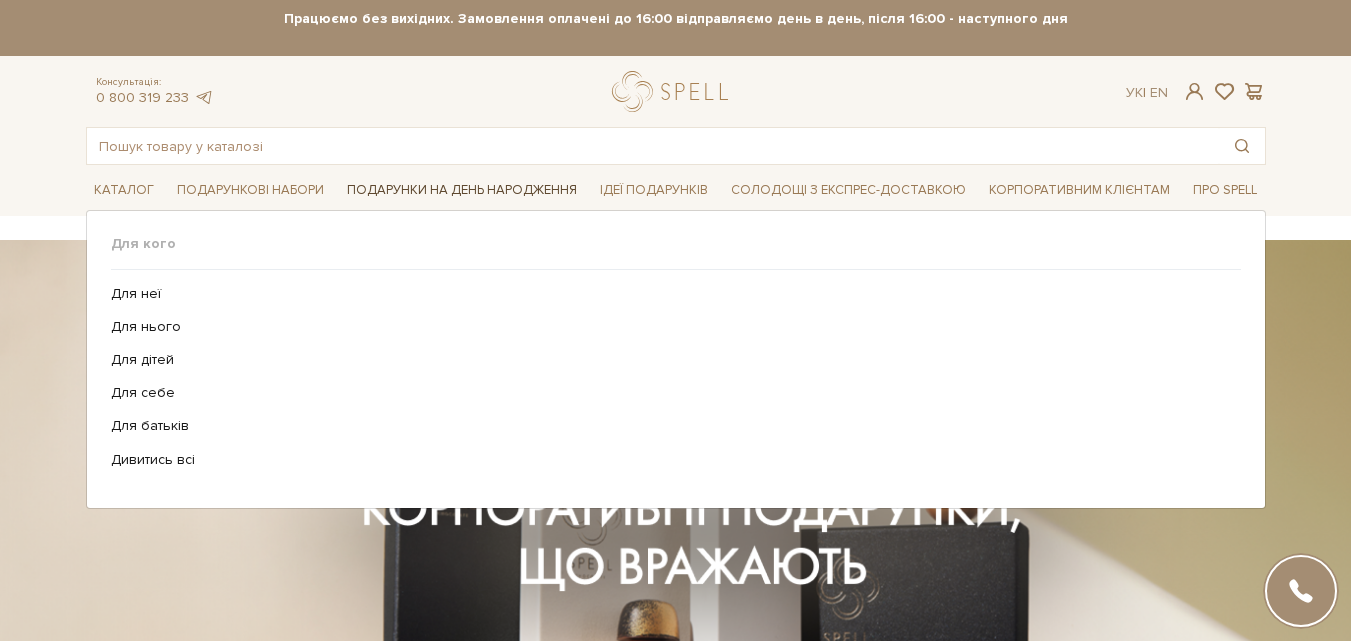 click on "Подарунки на День народження" at bounding box center [462, 190] 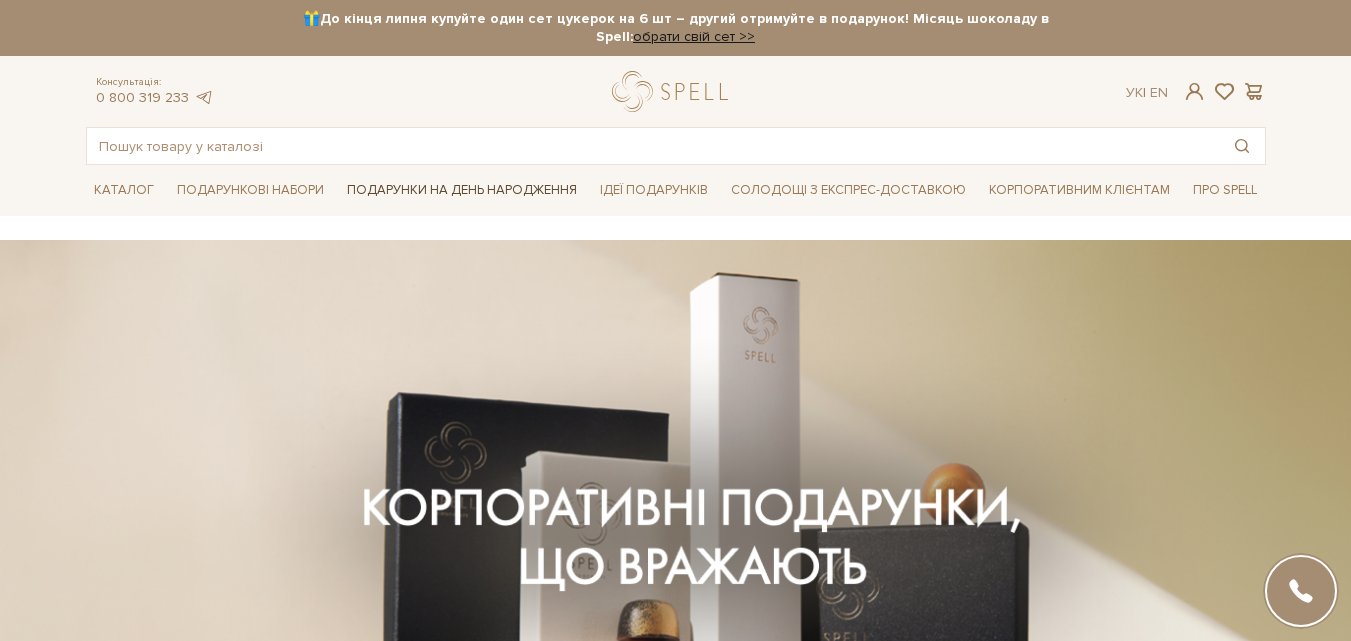 click on "Подарунки на День народження" at bounding box center (462, 190) 